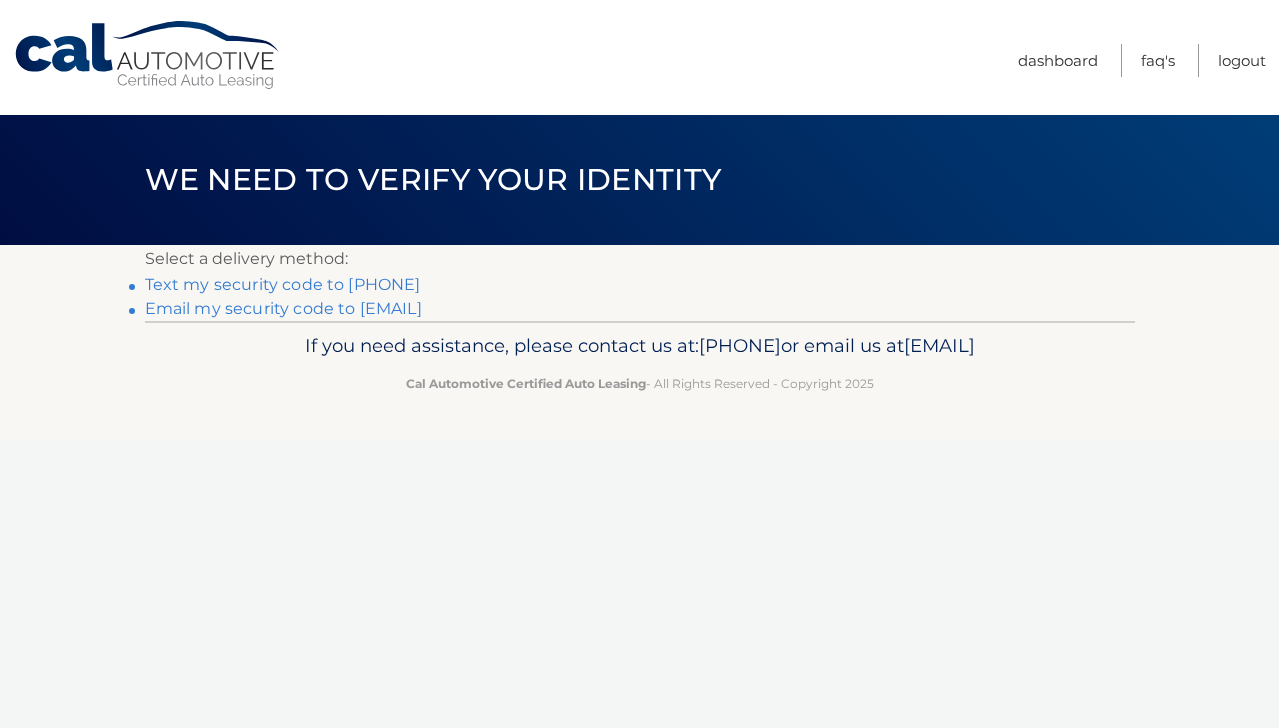 scroll, scrollTop: 0, scrollLeft: 0, axis: both 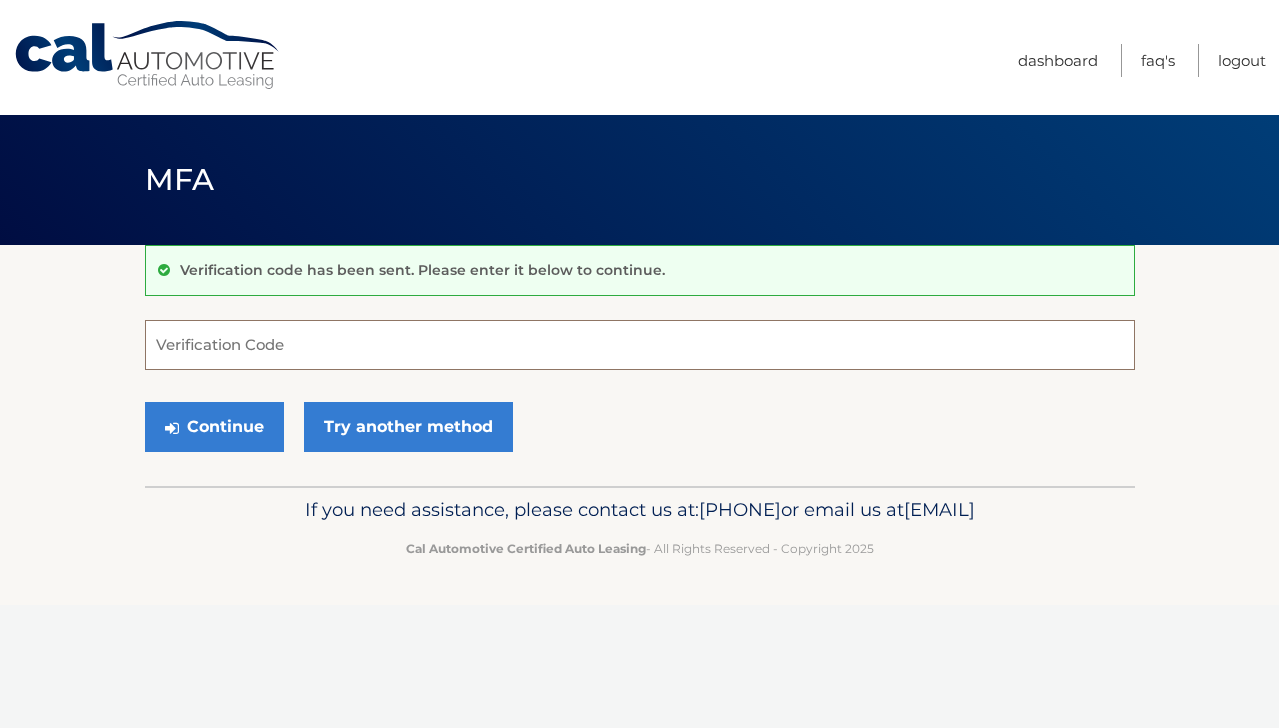 click on "Verification Code" at bounding box center (640, 345) 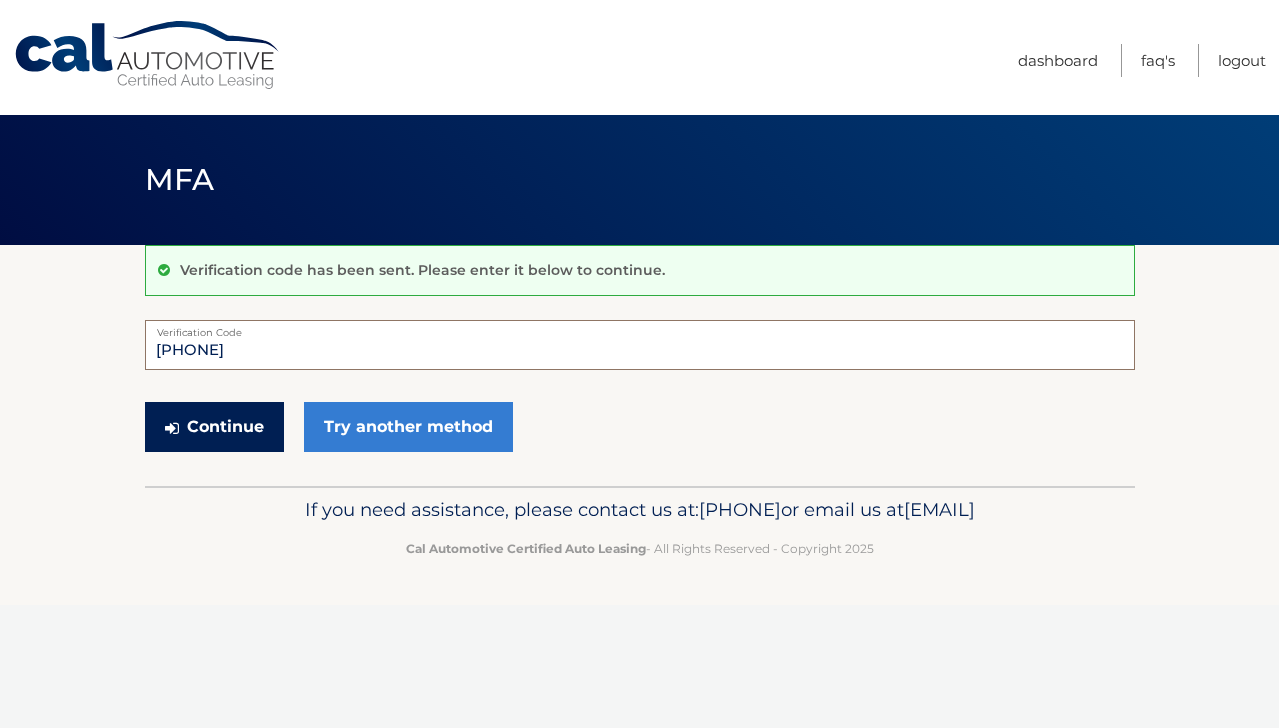 type on "540543" 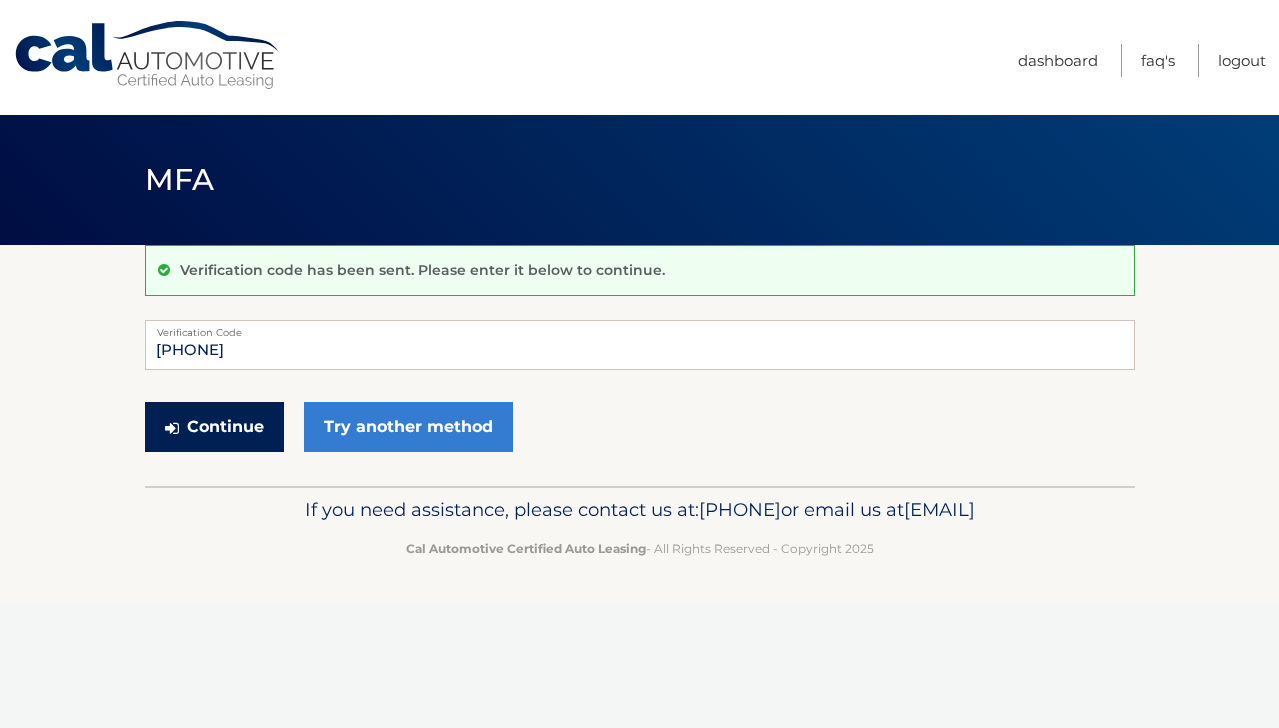 click on "Continue" at bounding box center [214, 427] 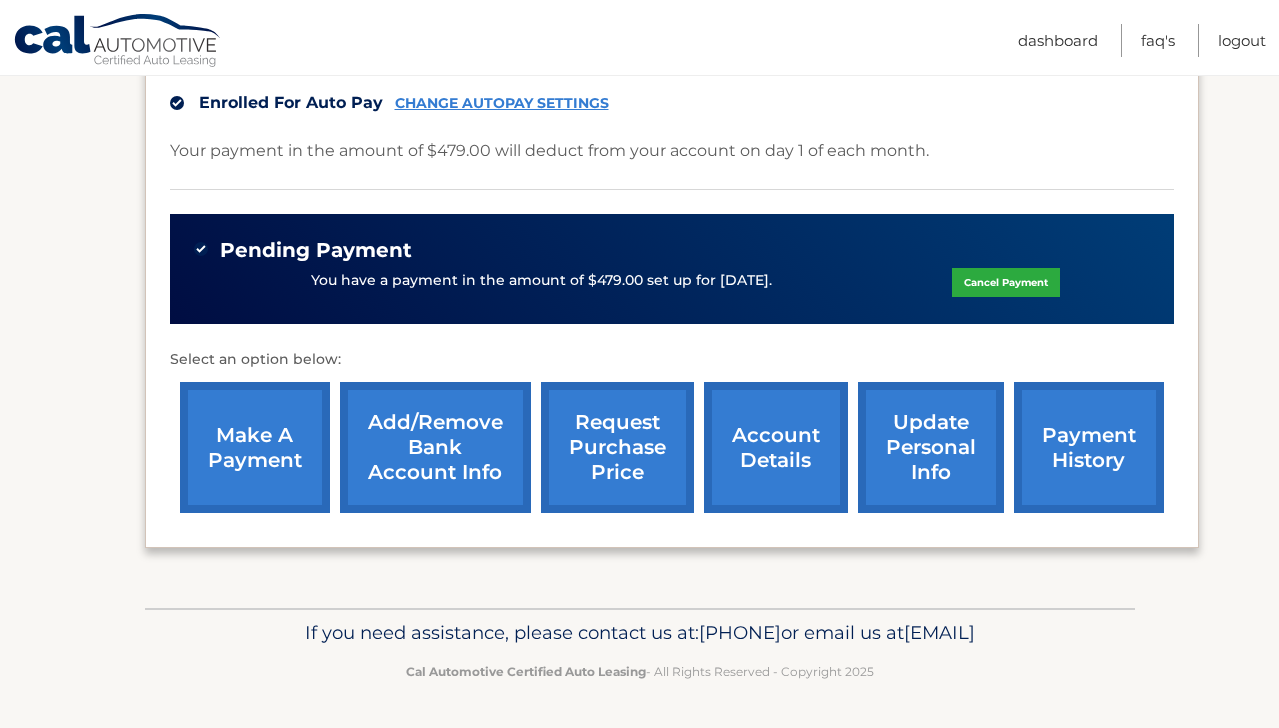 scroll, scrollTop: 542, scrollLeft: 0, axis: vertical 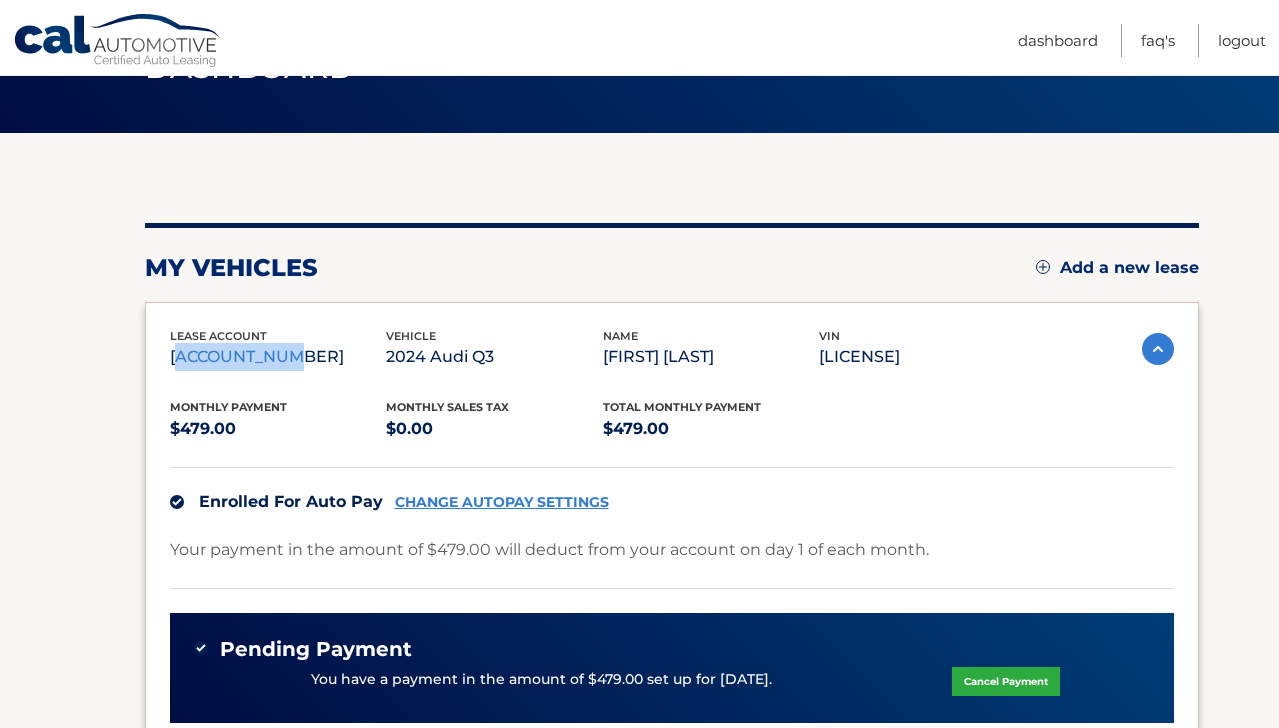 drag, startPoint x: 302, startPoint y: 360, endPoint x: 182, endPoint y: 356, distance: 120.06665 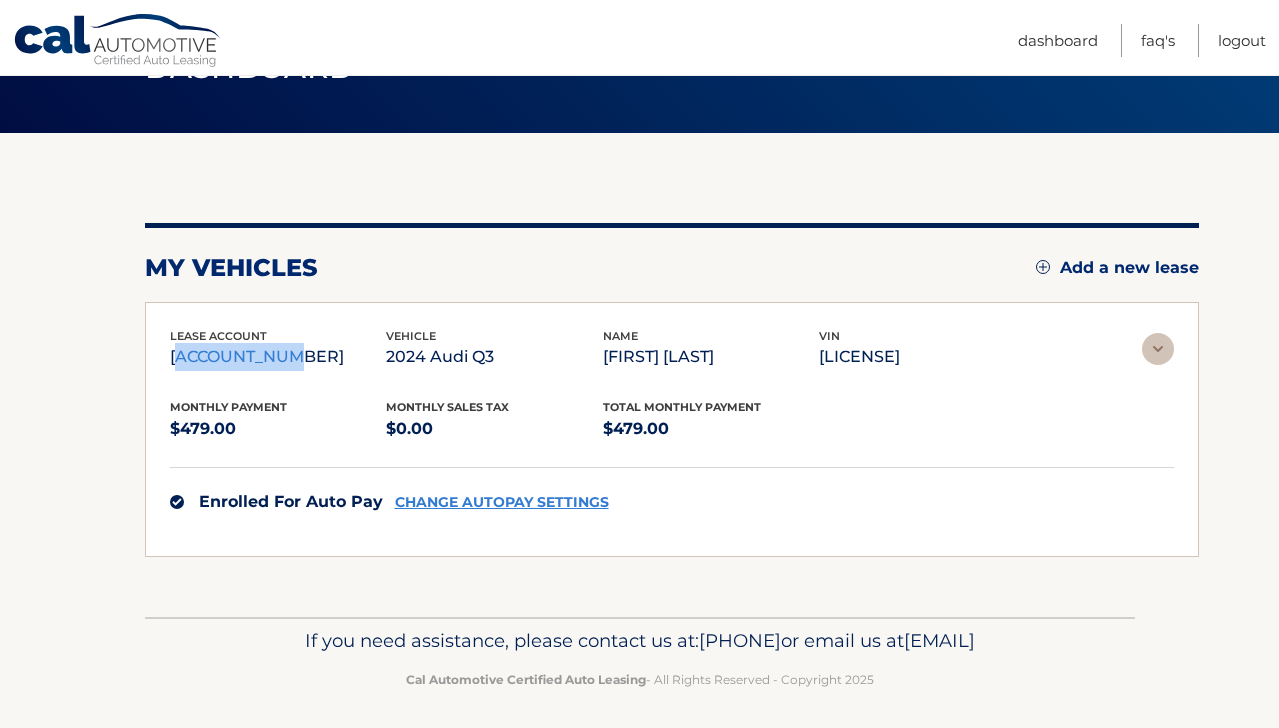 copy on "44455787495" 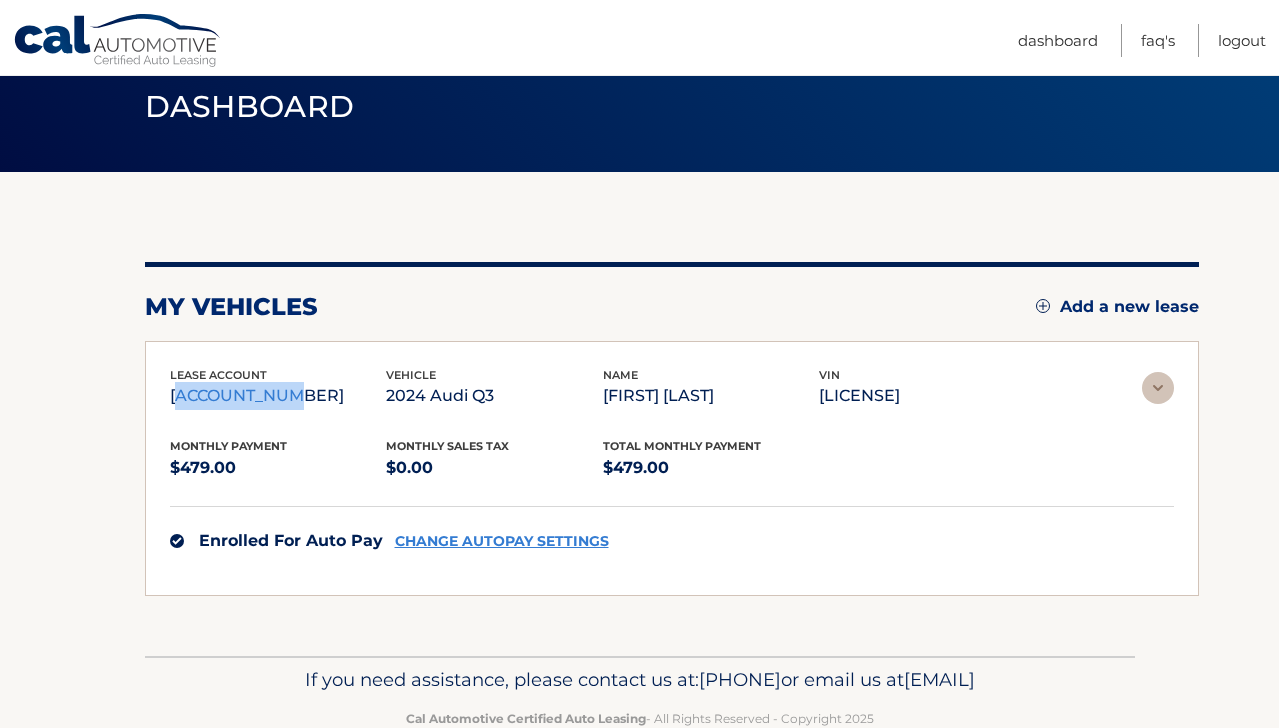 scroll, scrollTop: 0, scrollLeft: 0, axis: both 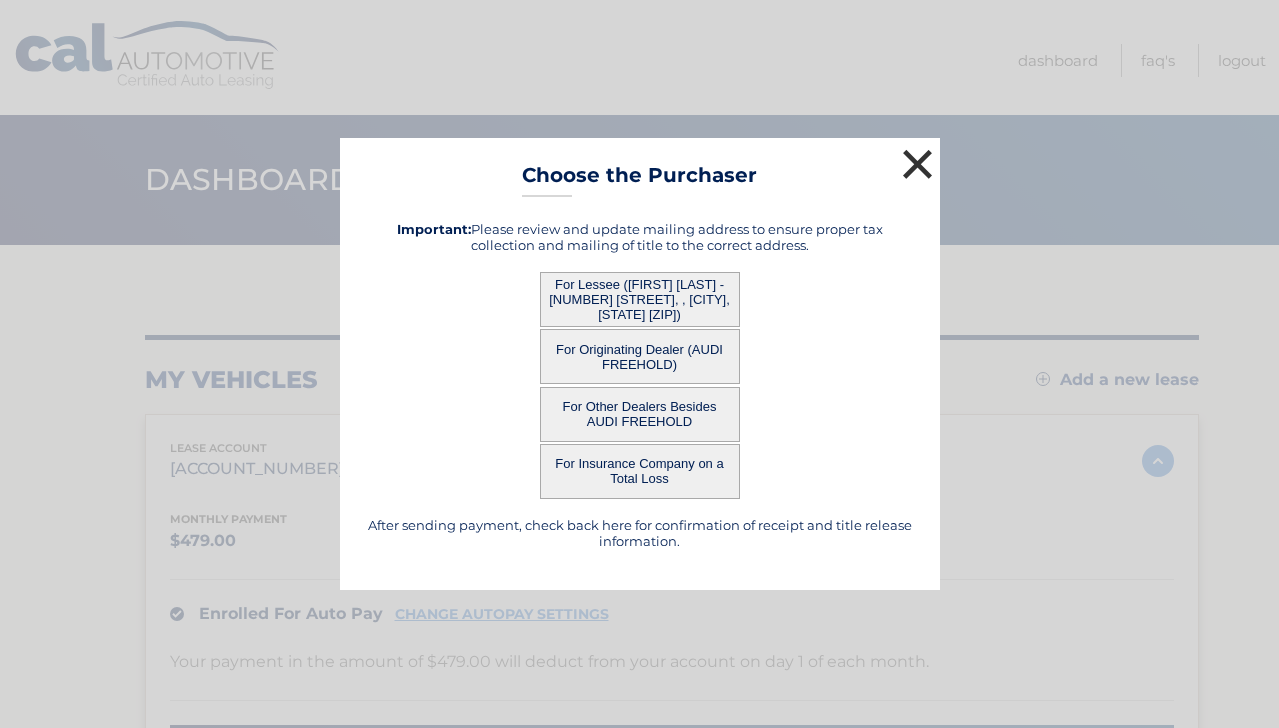 click on "×" at bounding box center (918, 164) 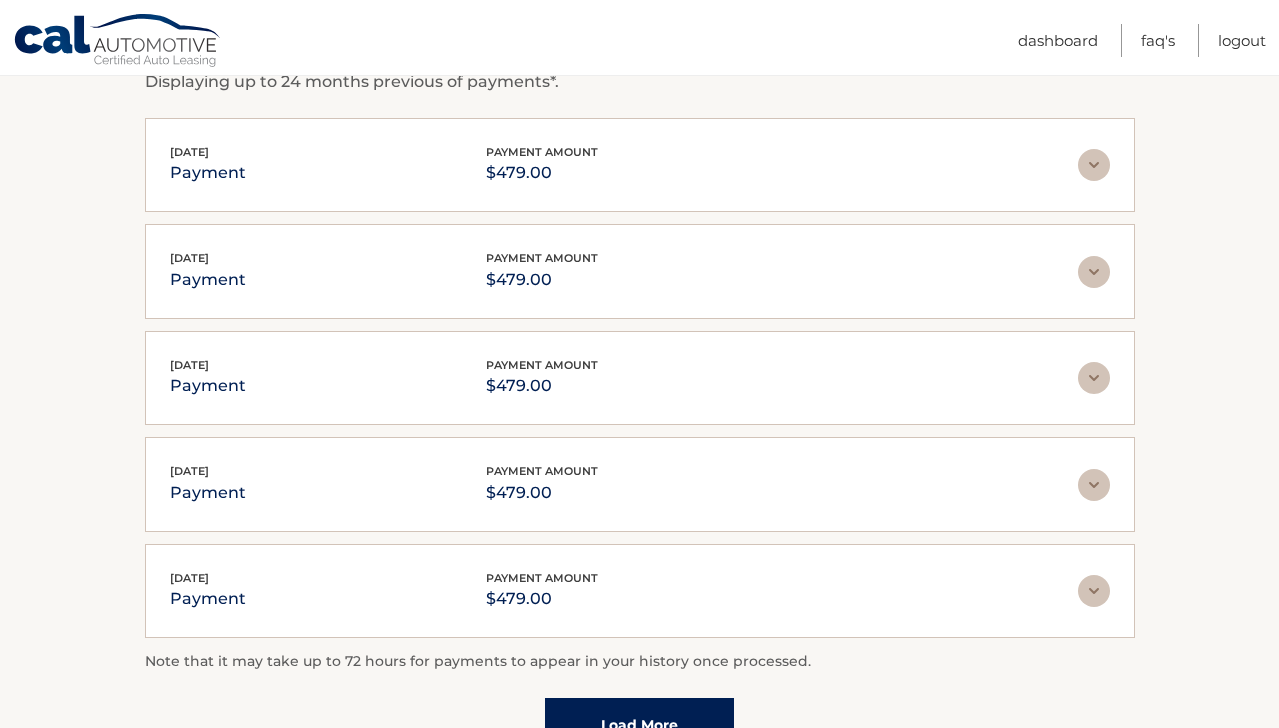 scroll, scrollTop: 583, scrollLeft: 0, axis: vertical 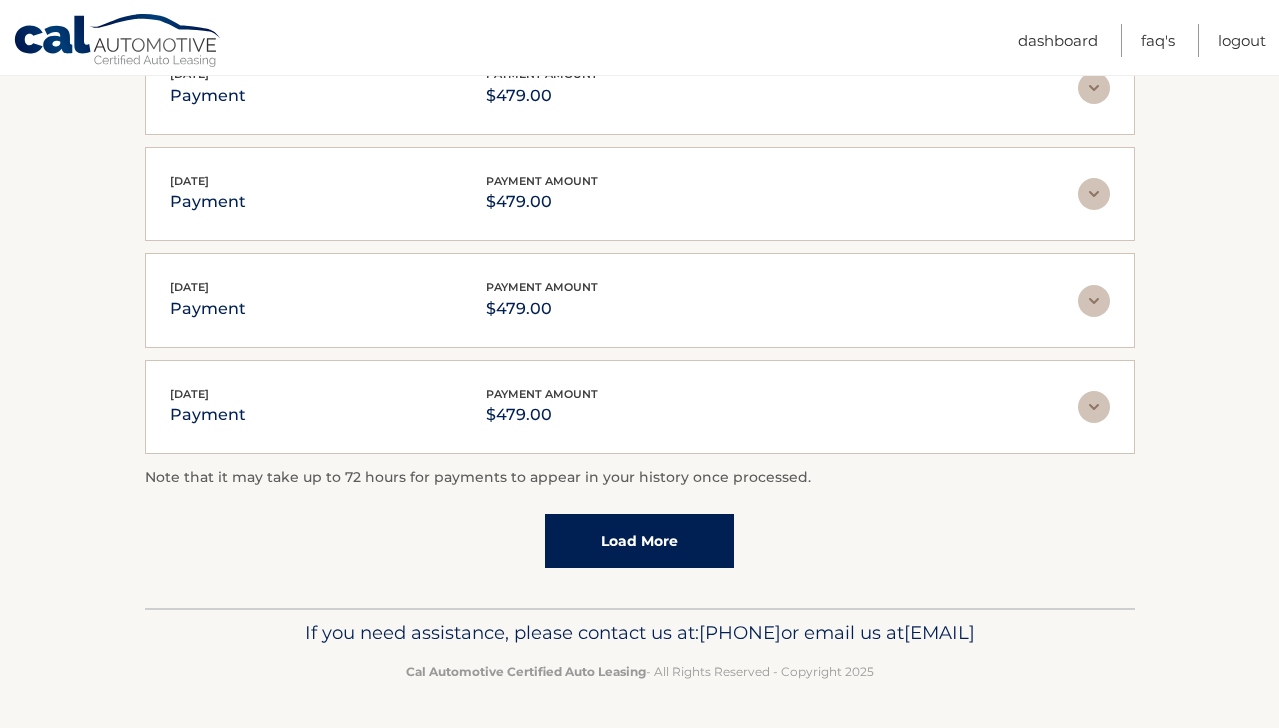 click on "Load More" at bounding box center [639, 541] 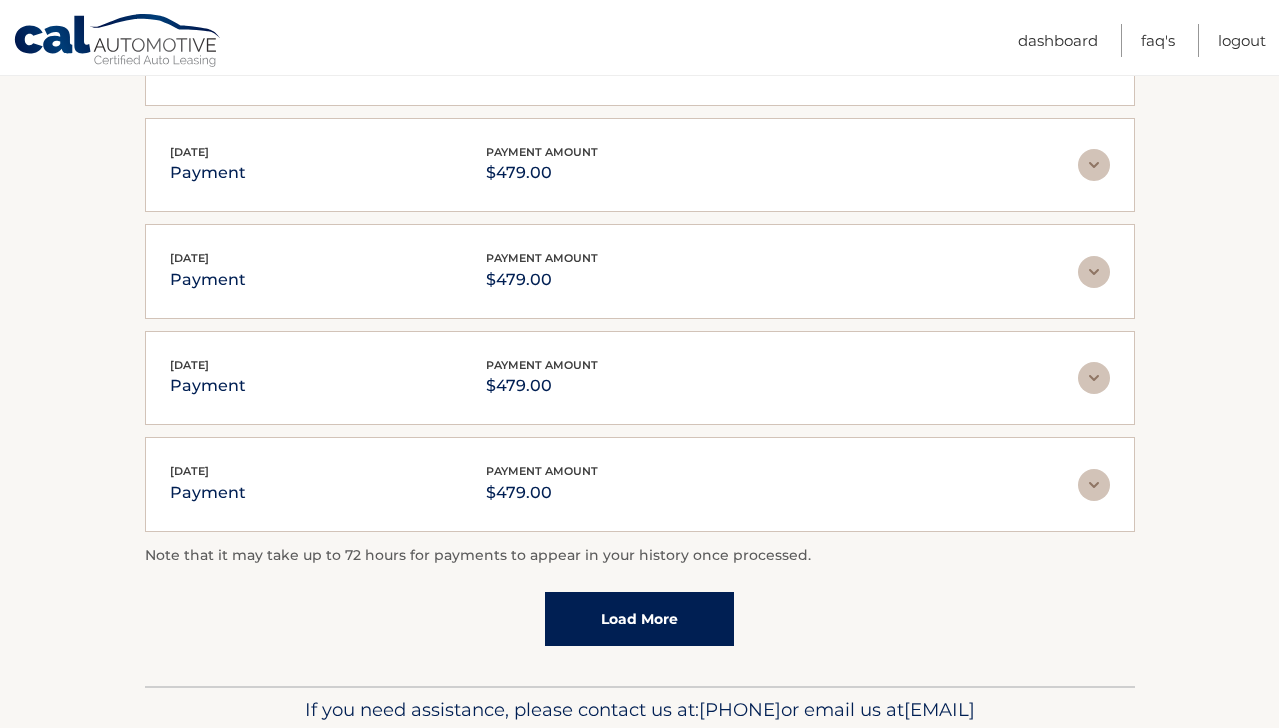 scroll, scrollTop: 689, scrollLeft: 0, axis: vertical 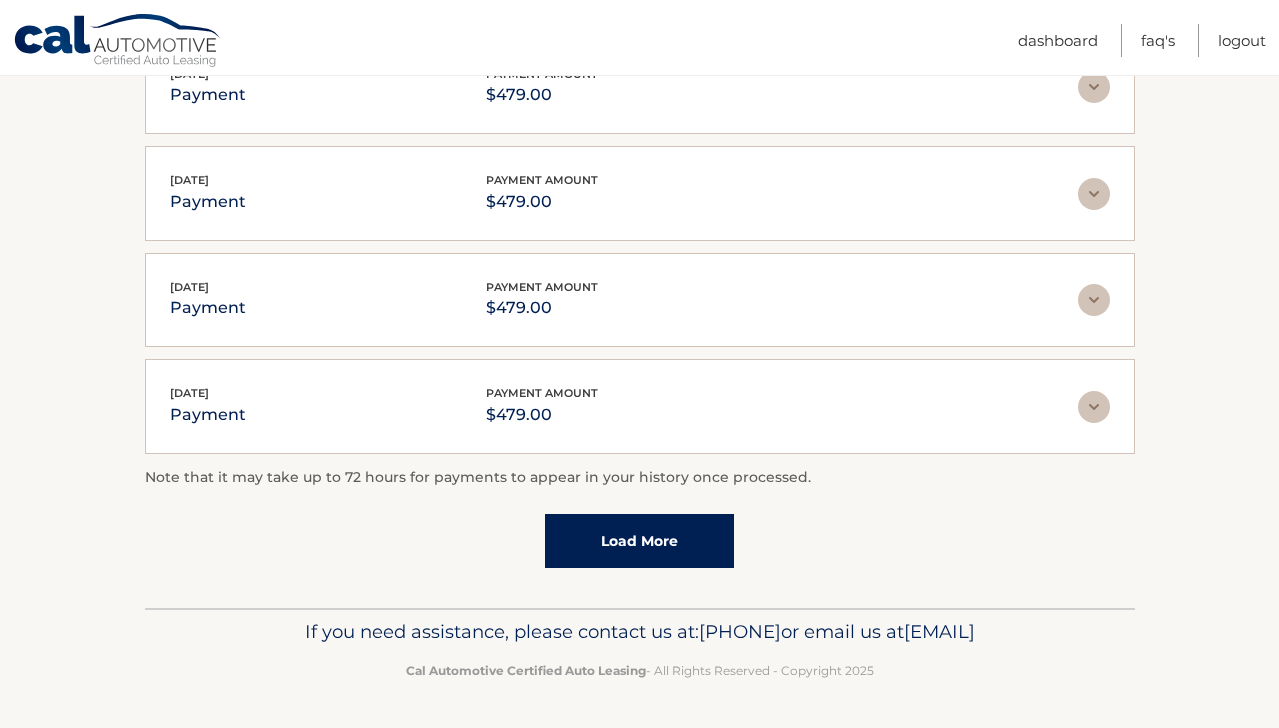 click on "Load More" at bounding box center [639, 541] 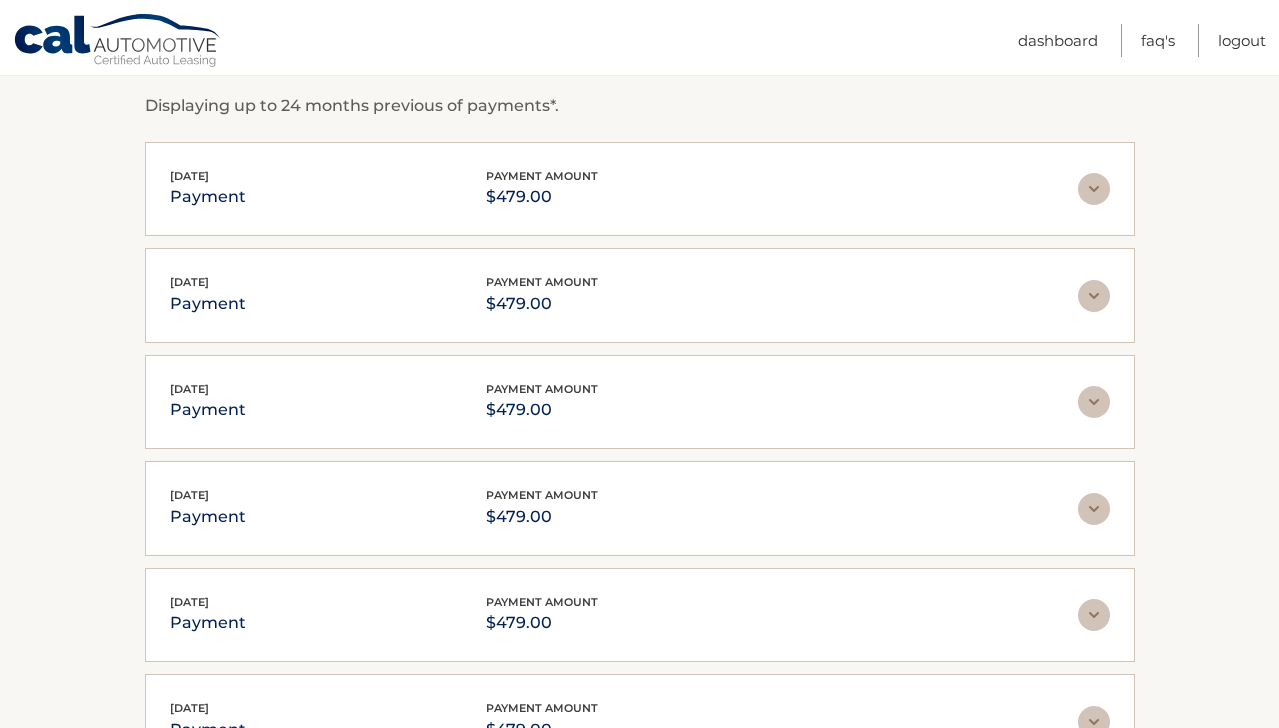 scroll, scrollTop: 0, scrollLeft: 0, axis: both 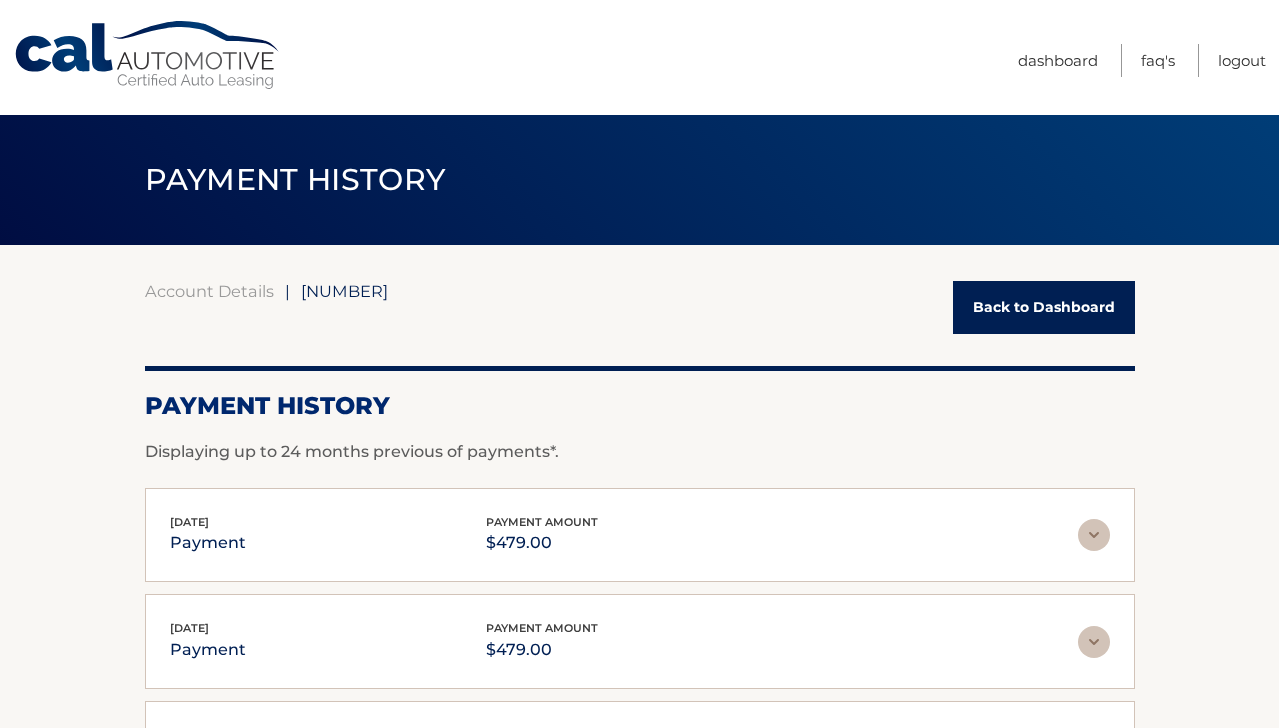 click on "Back to Dashboard" at bounding box center [1044, 307] 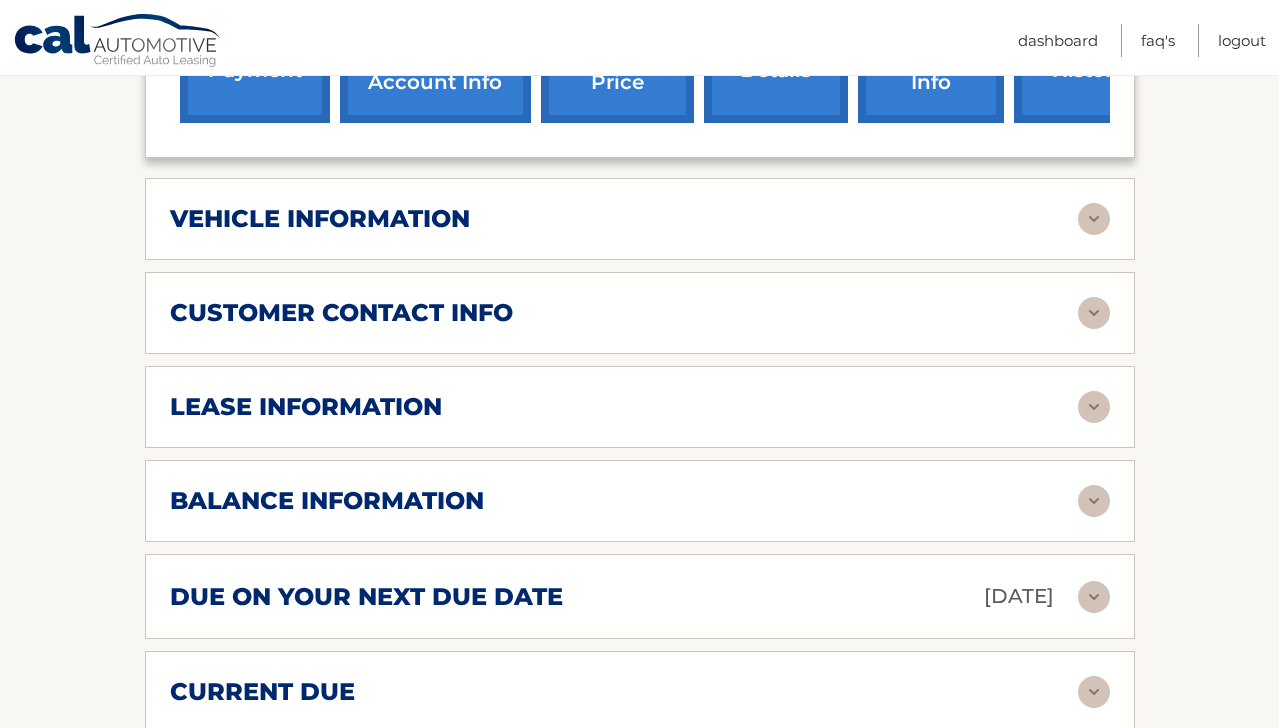 scroll, scrollTop: 924, scrollLeft: 0, axis: vertical 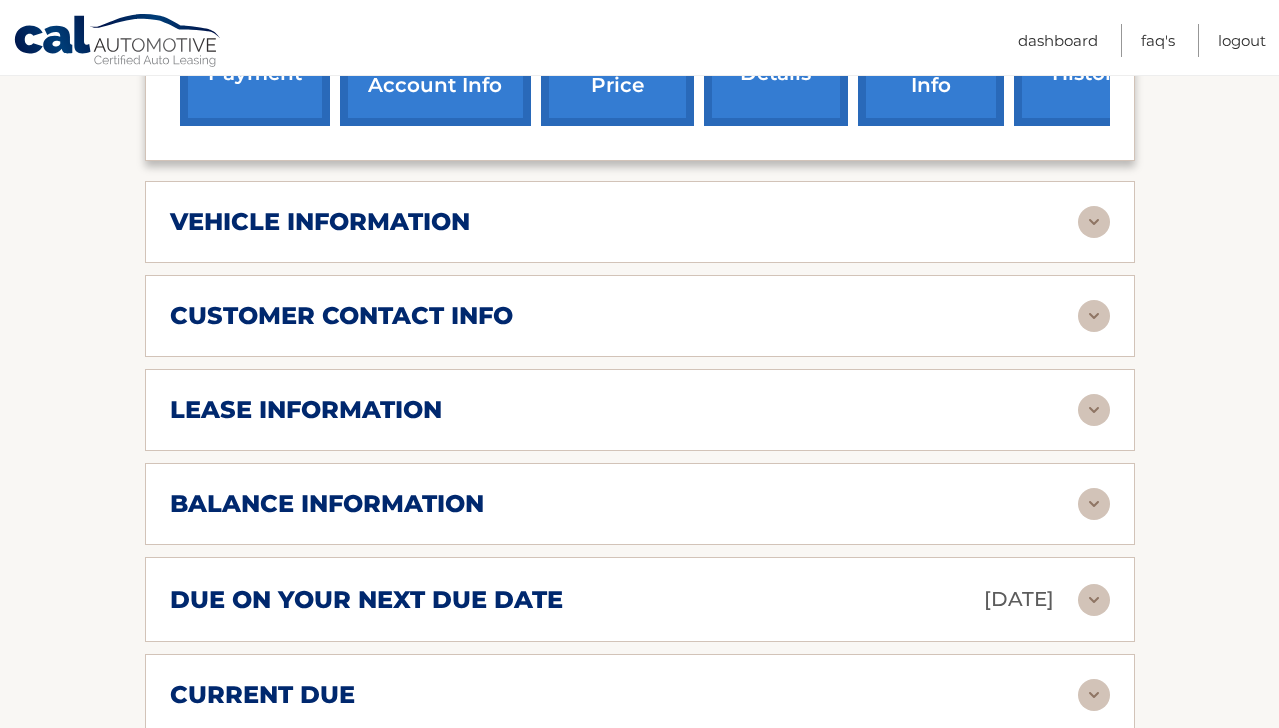 click on "vehicle information
vehicle Year
2024
vehicle make
Audi
vehicle model
Q3
vehicle trim
AWD quattro S line Premium 45 TFSI 4dr SUV
vehicle vin
[VIN]
Make Check Payable to:
name
CAL Automotive
And Send to:
address
P.O. Box 74851
city
[CITY]
state
OH" at bounding box center [640, 222] 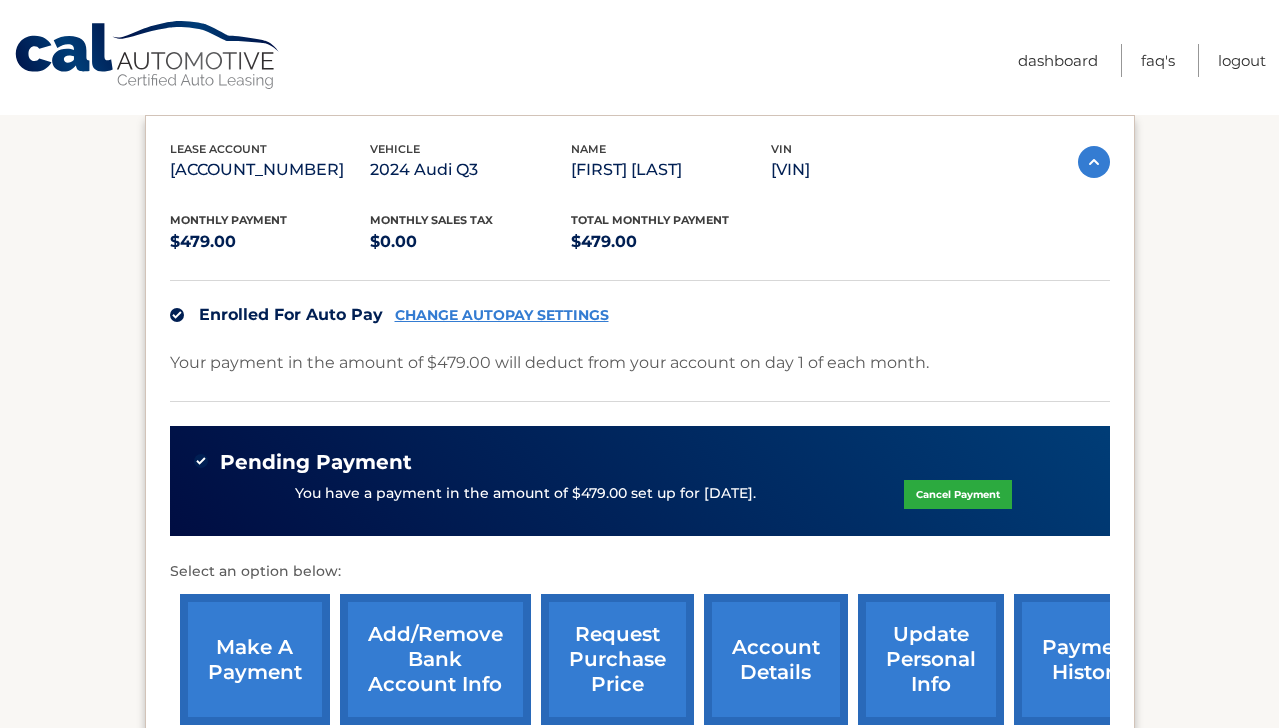 scroll, scrollTop: 492, scrollLeft: 0, axis: vertical 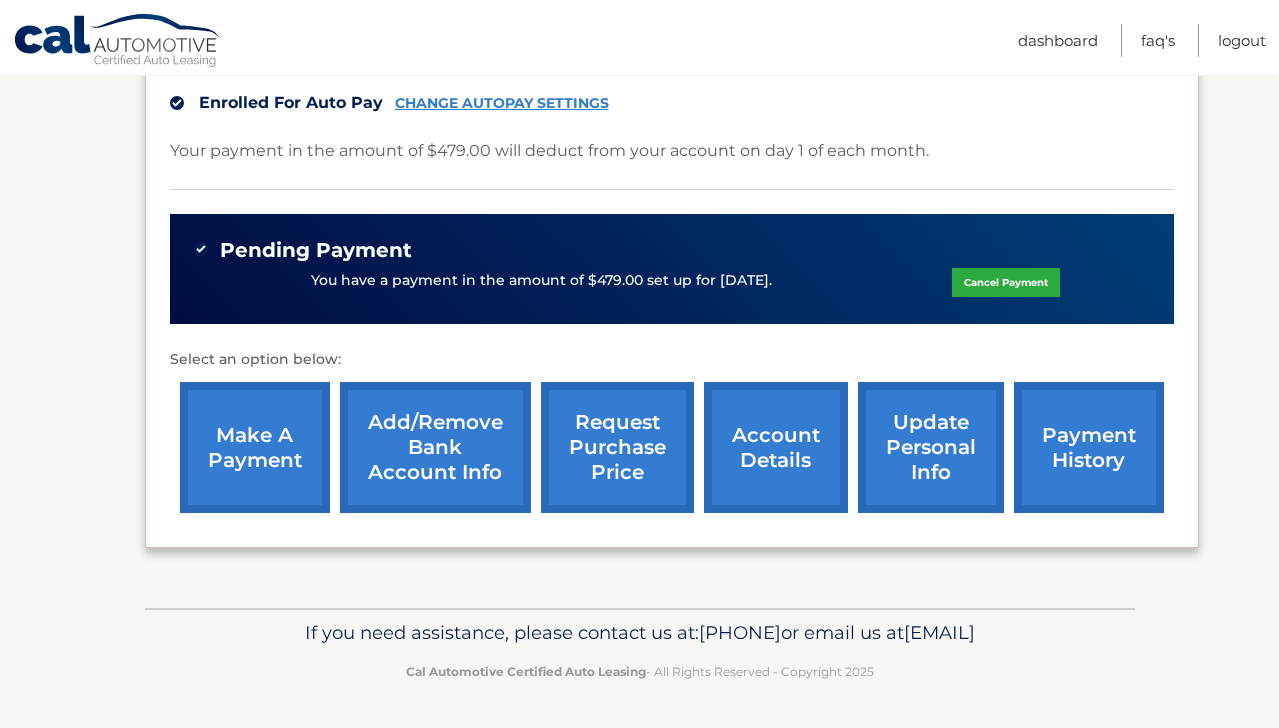 click on "account details" at bounding box center [776, 447] 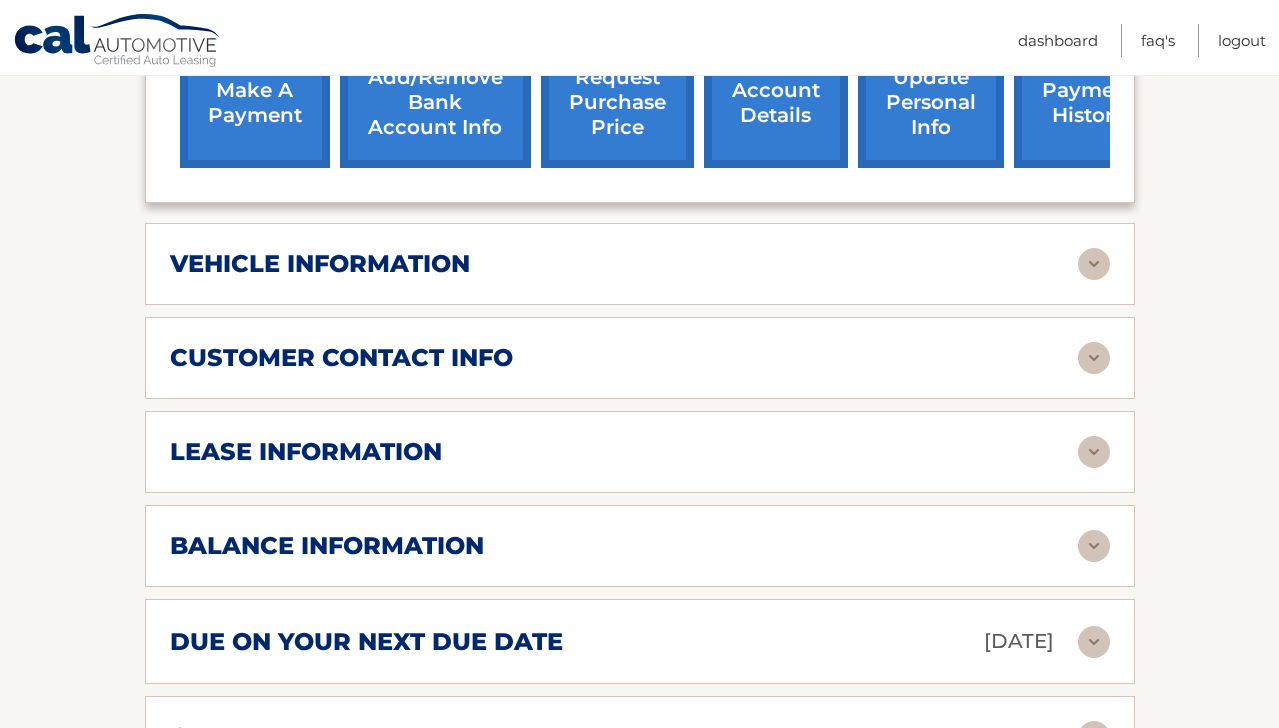 scroll, scrollTop: 883, scrollLeft: 0, axis: vertical 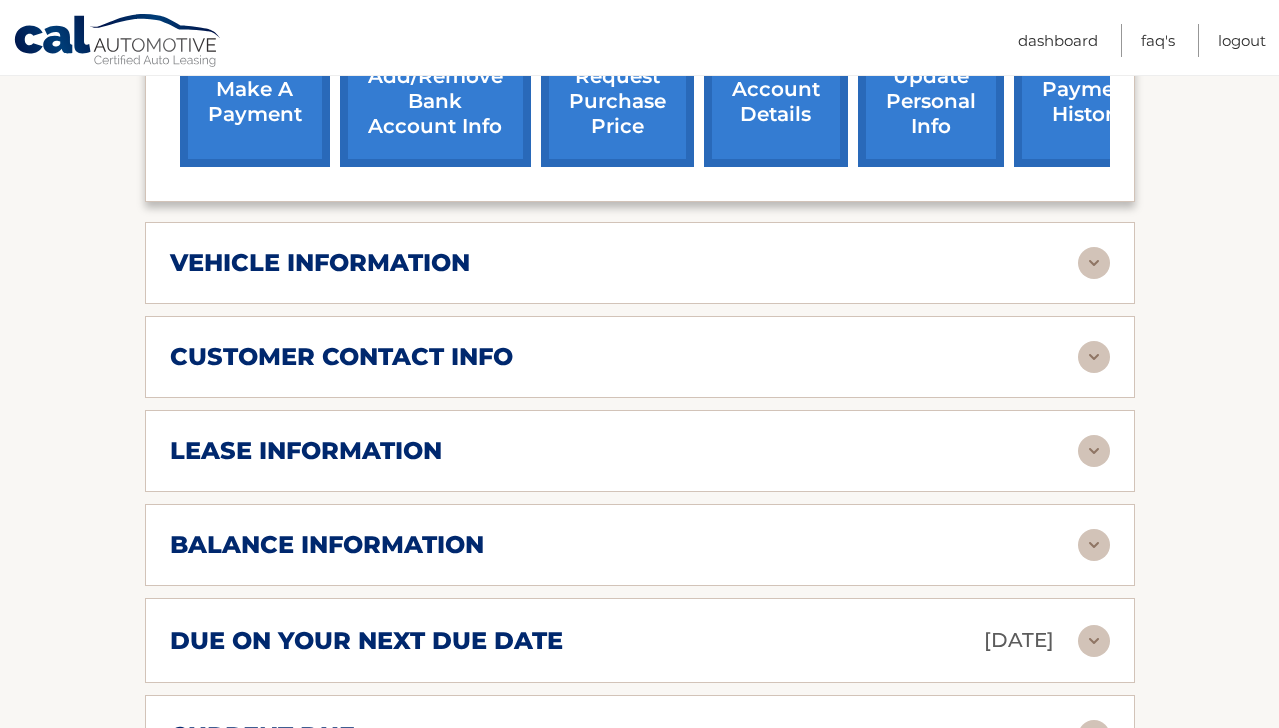click on "lease information" at bounding box center [624, 451] 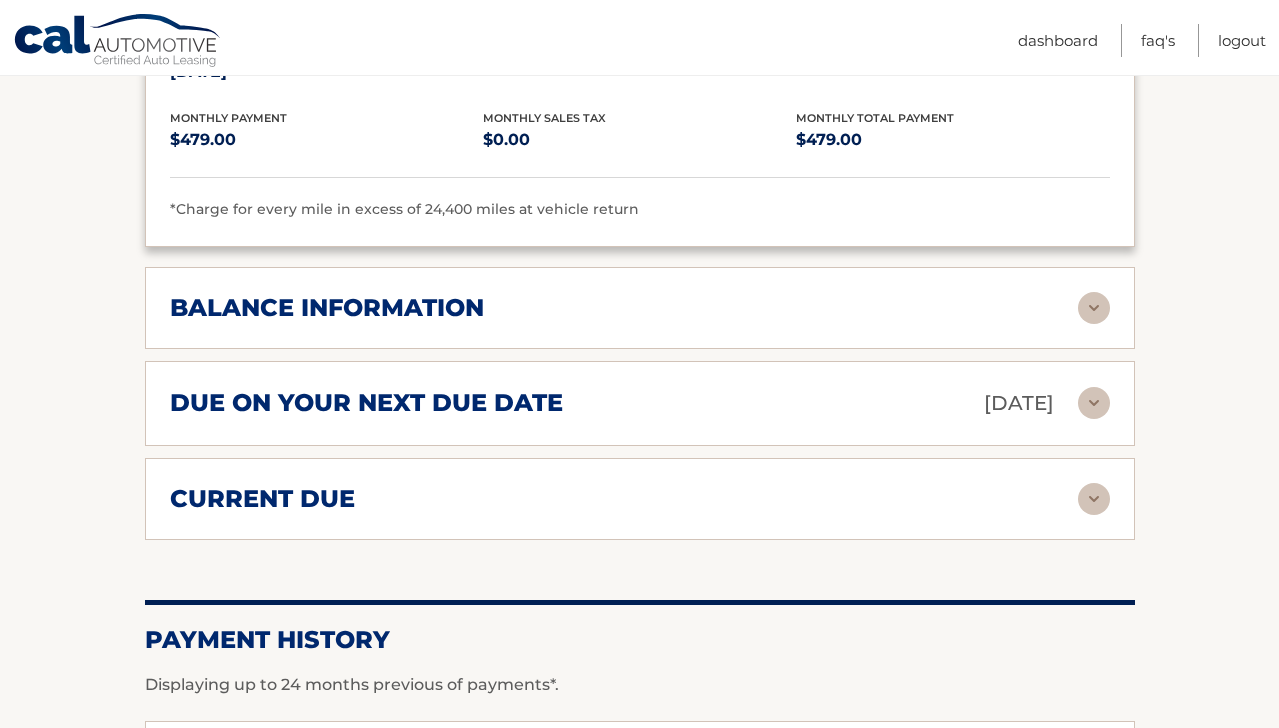 scroll, scrollTop: 1510, scrollLeft: 0, axis: vertical 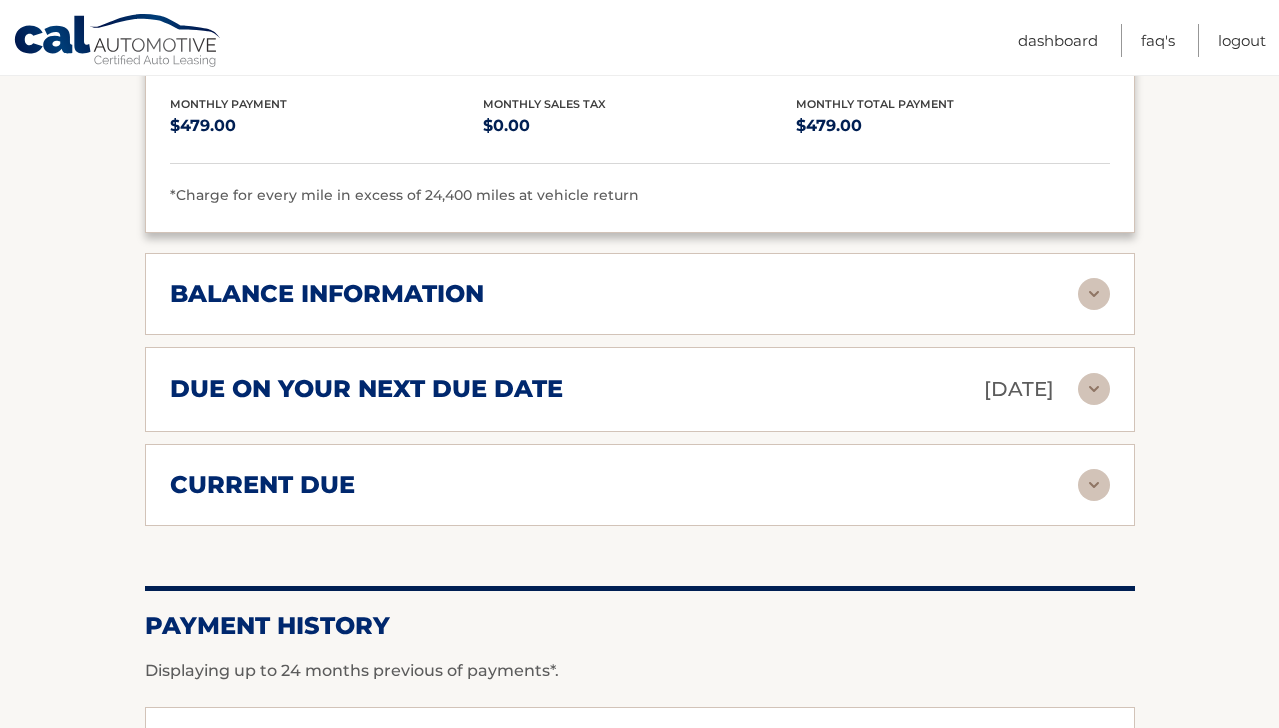 click on "balance information" at bounding box center [624, 294] 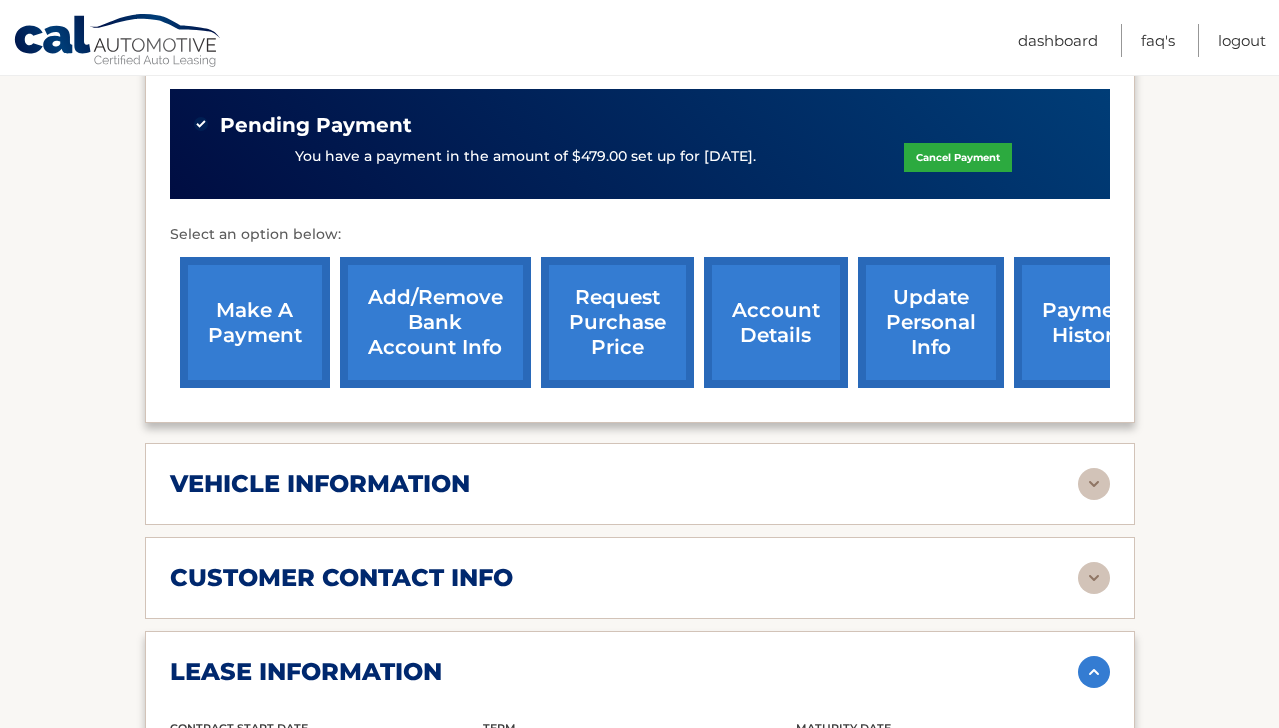scroll, scrollTop: 0, scrollLeft: 0, axis: both 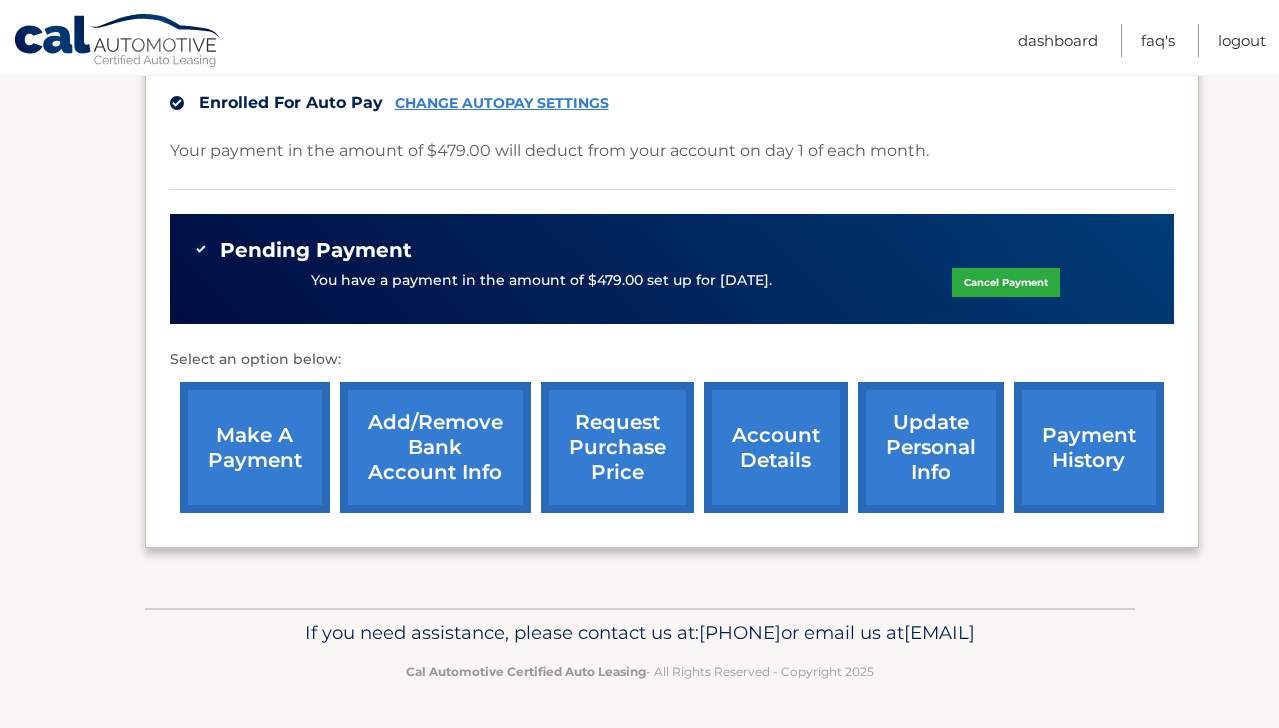 click on "account details" at bounding box center [776, 447] 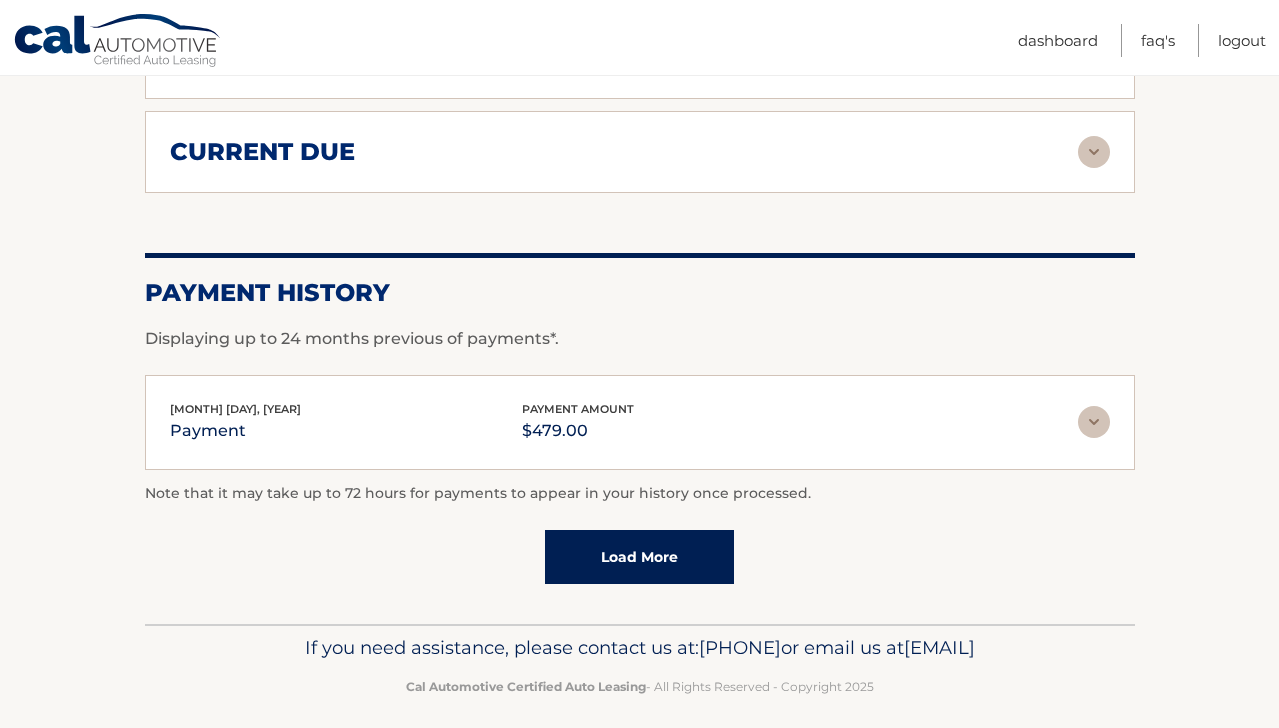 scroll, scrollTop: 1513, scrollLeft: 0, axis: vertical 